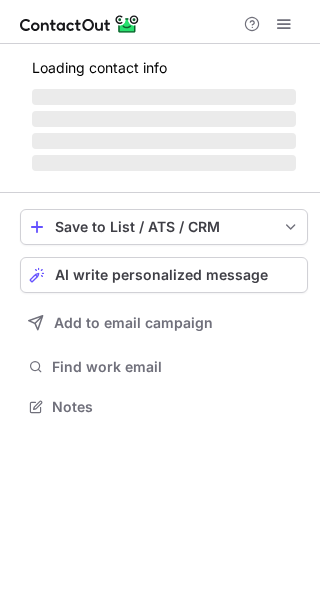 scroll, scrollTop: 0, scrollLeft: 0, axis: both 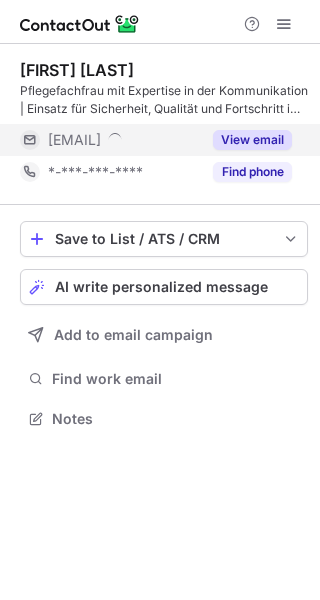 click on "[EMAIL]" at bounding box center (124, 140) 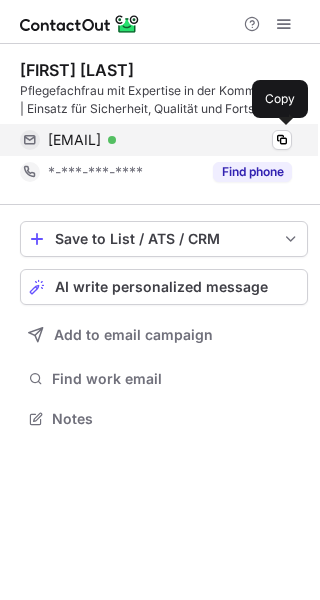 click on "tanja.strahm@qumea.com Verified" at bounding box center [170, 140] 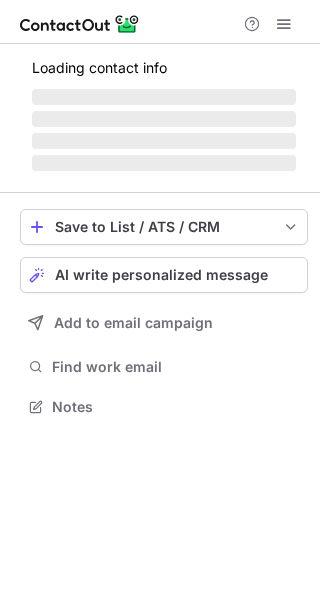 scroll, scrollTop: 0, scrollLeft: 0, axis: both 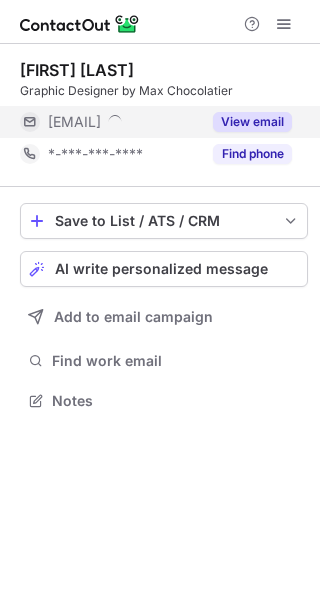 click on "View email" at bounding box center (252, 122) 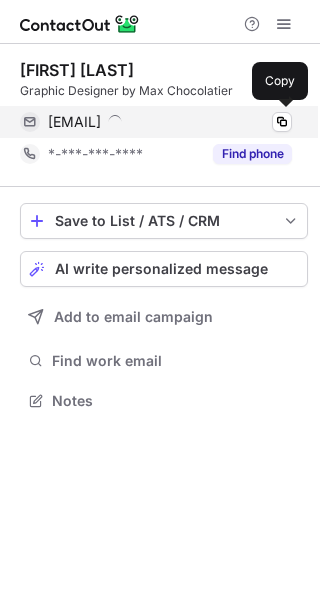 click on "cassandra@maxchocolatier.com" at bounding box center (74, 122) 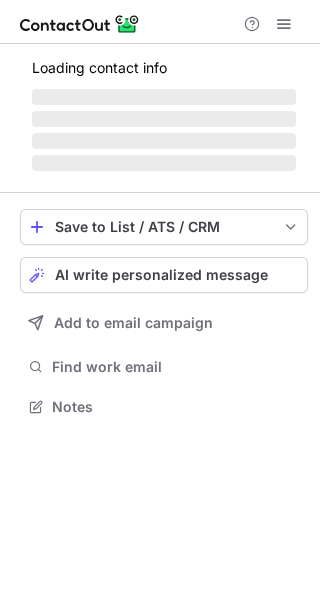 scroll, scrollTop: 0, scrollLeft: 0, axis: both 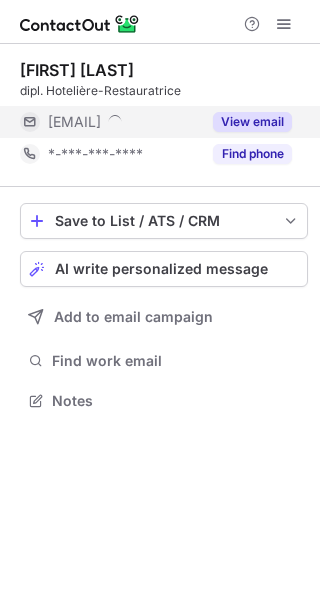 click on "View email" at bounding box center [246, 122] 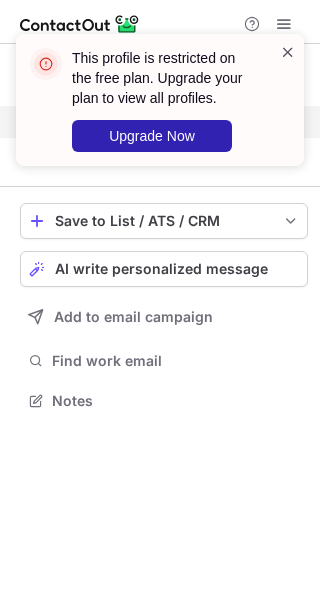 click at bounding box center [288, 52] 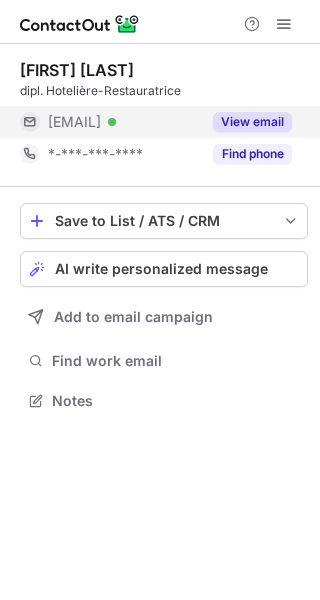 click on "This profile is restricted on the free plan. Upgrade your plan to view all profiles. Upgrade Now" at bounding box center (160, 34) 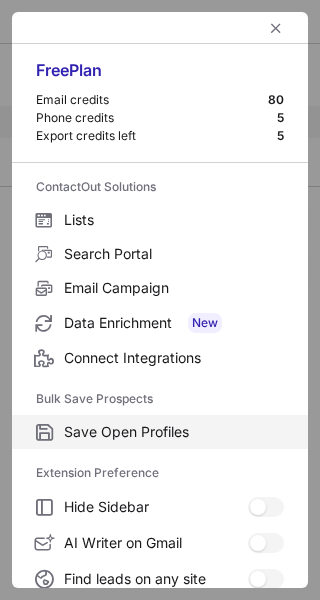 scroll, scrollTop: 232, scrollLeft: 0, axis: vertical 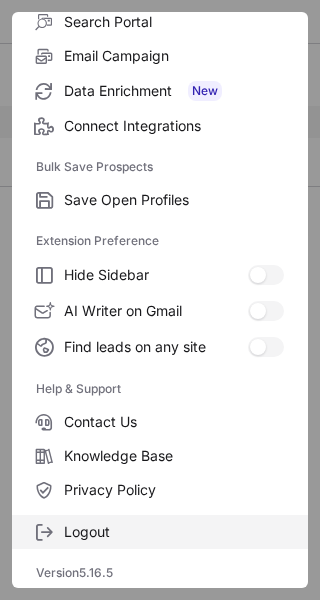click on "Logout" at bounding box center (174, 200) 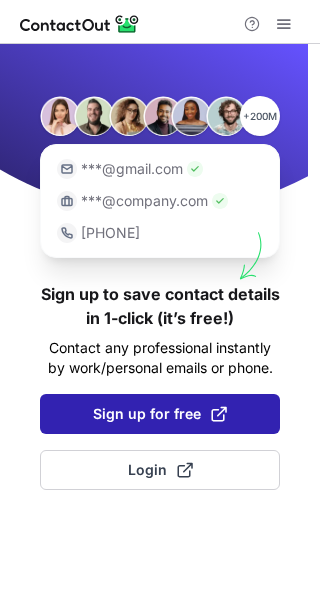click on "Sign up for free" at bounding box center [160, 414] 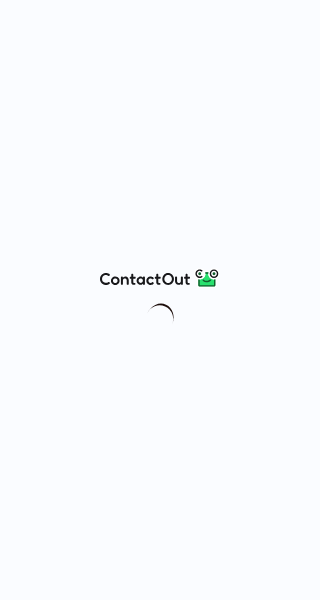scroll, scrollTop: 0, scrollLeft: 0, axis: both 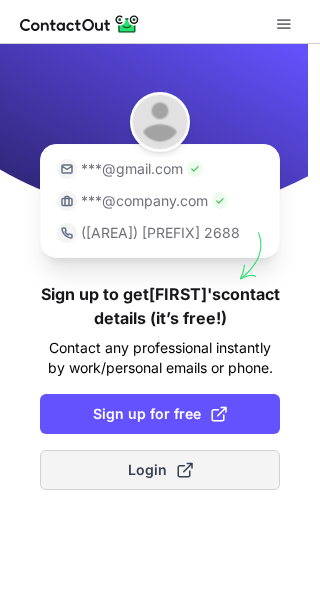 click on "Login" at bounding box center [160, 470] 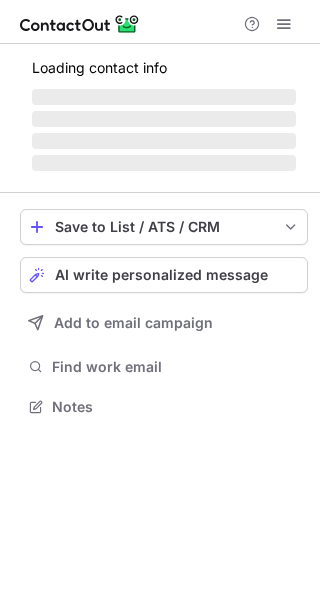 scroll, scrollTop: 0, scrollLeft: 0, axis: both 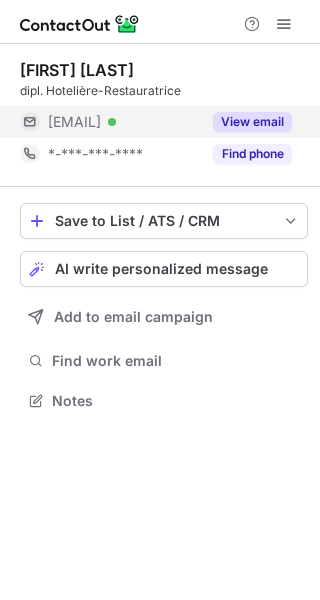 click on "View email" at bounding box center (252, 122) 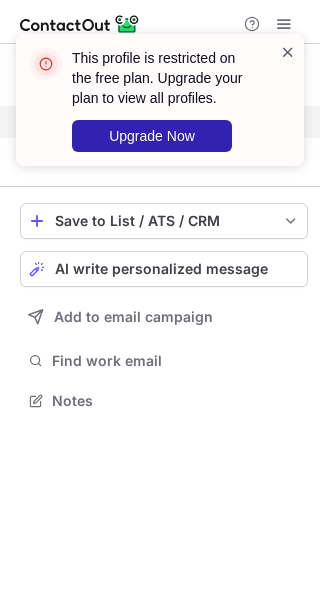 click at bounding box center (288, 52) 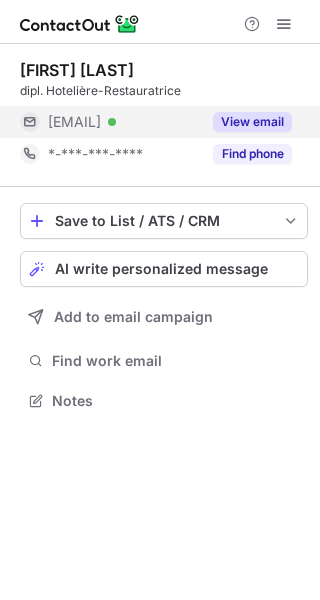 click on "This profile is restricted on the free plan. Upgrade your plan to view all profiles. Upgrade Now" at bounding box center (160, 34) 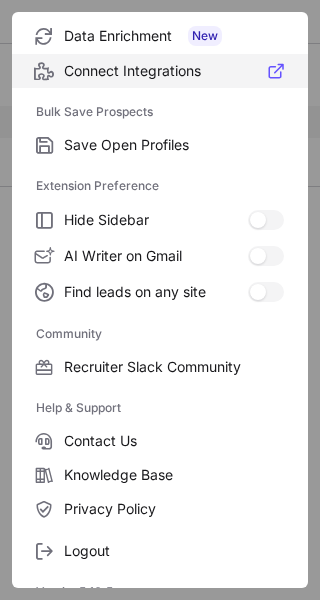 scroll, scrollTop: 306, scrollLeft: 0, axis: vertical 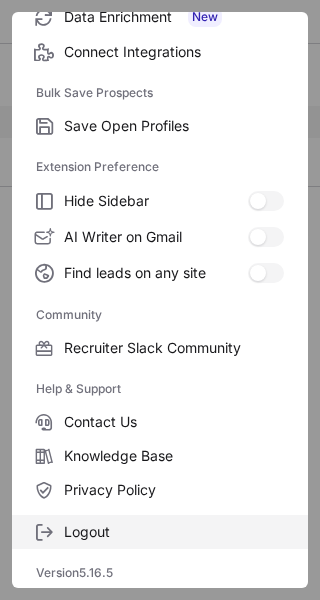 click on "Logout" at bounding box center (174, 126) 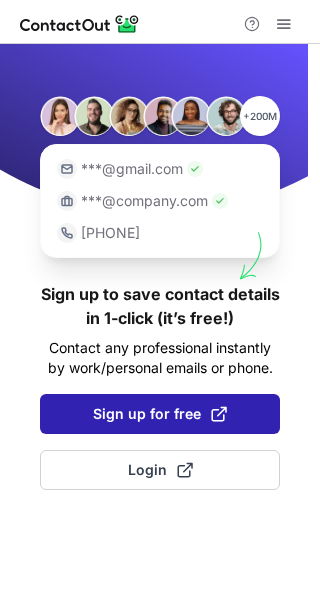 click on "Sign up for free" at bounding box center (160, 414) 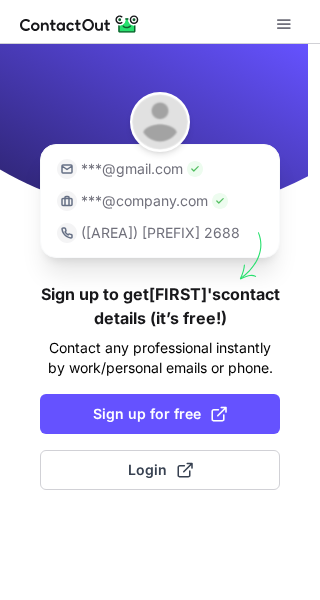 scroll, scrollTop: 0, scrollLeft: 0, axis: both 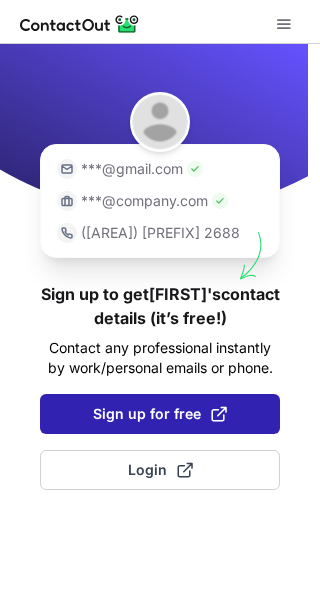 click on "Sign up for free" at bounding box center [160, 414] 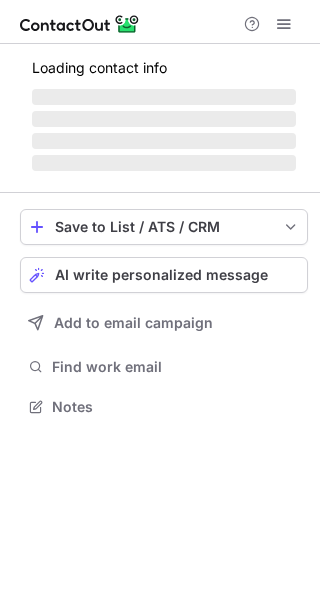 scroll, scrollTop: 0, scrollLeft: 0, axis: both 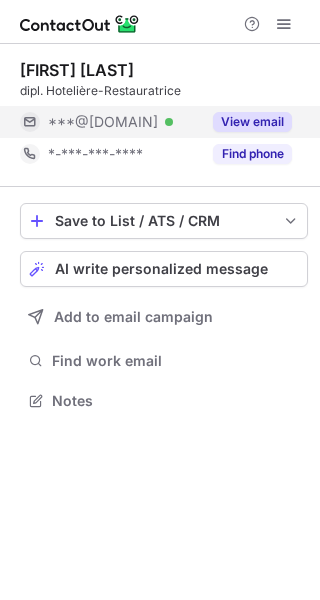 click on "View email" at bounding box center [252, 122] 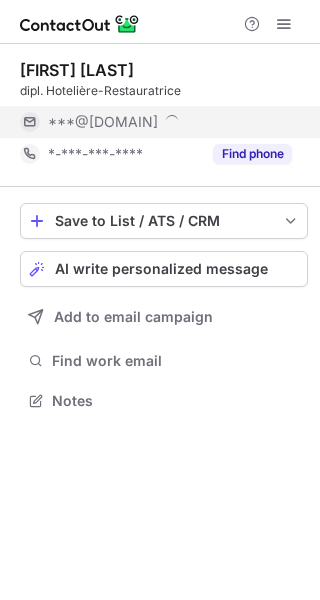 scroll, scrollTop: 10, scrollLeft: 10, axis: both 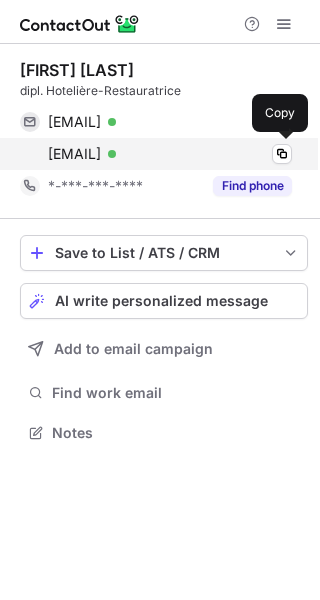 click on "anja.thomet@sonnenhalde.ch" at bounding box center [74, 154] 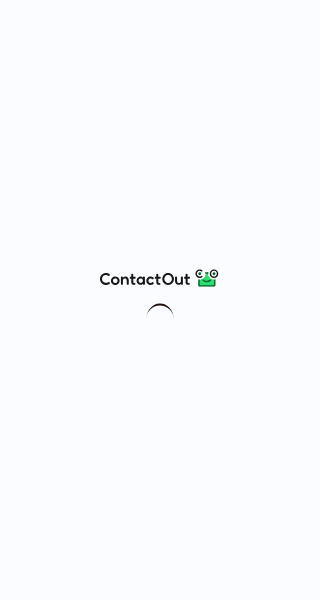 scroll, scrollTop: 0, scrollLeft: 0, axis: both 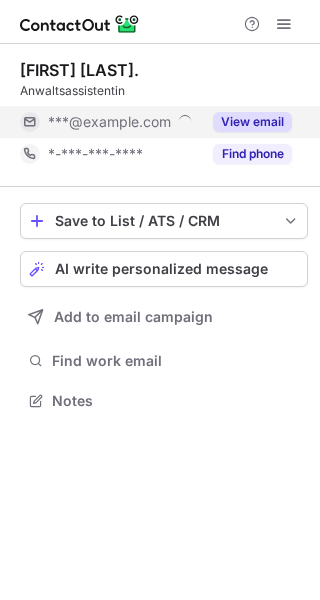 click on "***@peyerpartner.ch" at bounding box center [124, 122] 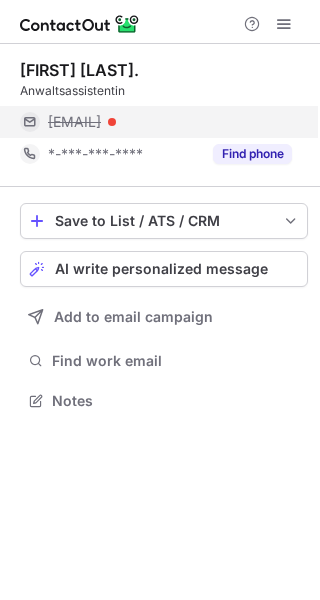 click on "evelyne@peyerpartner.ch" at bounding box center [170, 122] 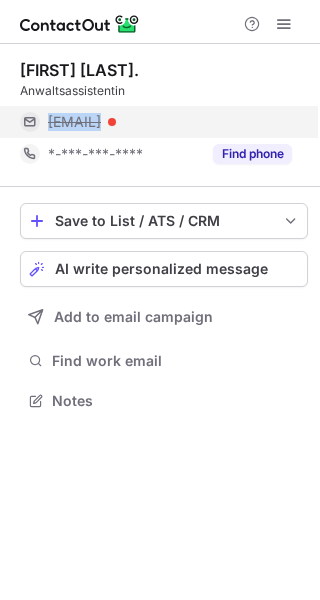 click on "evelyne@peyerpartner.ch" at bounding box center (74, 122) 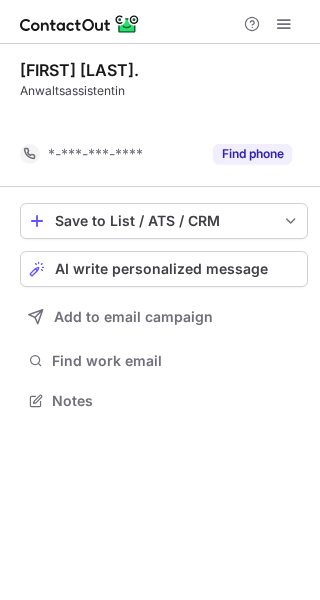scroll, scrollTop: 354, scrollLeft: 320, axis: both 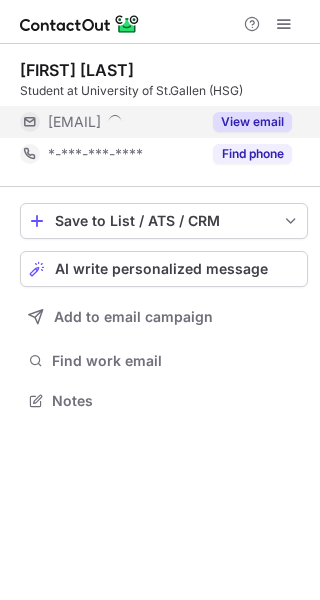 click on "[EMAIL]" at bounding box center [124, 122] 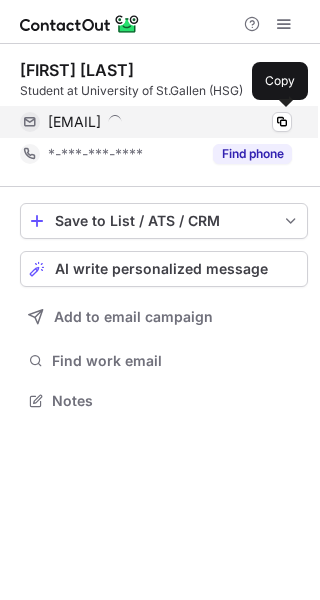 click on "marc@beg.swiss" at bounding box center [74, 122] 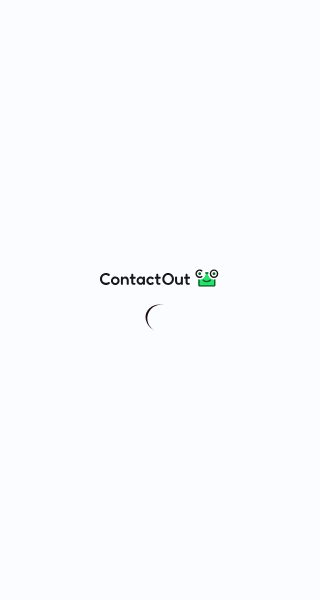 scroll, scrollTop: 0, scrollLeft: 0, axis: both 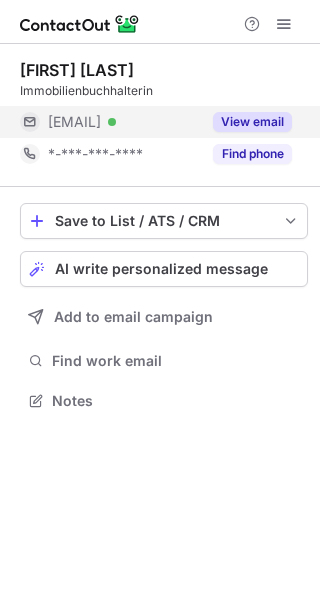 click on "***@vivareal.ch Verified" at bounding box center [124, 122] 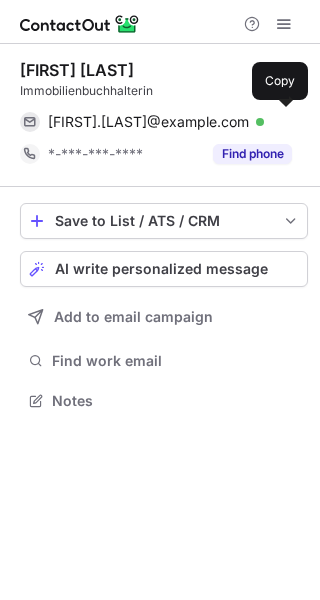 click on "alexandra.spagnuolo@vivareal.ch" at bounding box center [148, 122] 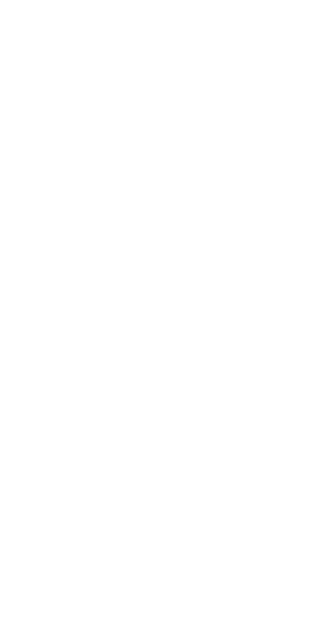 scroll, scrollTop: 0, scrollLeft: 0, axis: both 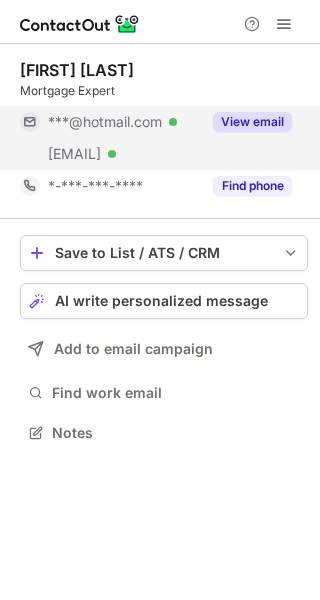 click on "***@hotmail.com Verified" at bounding box center (110, 122) 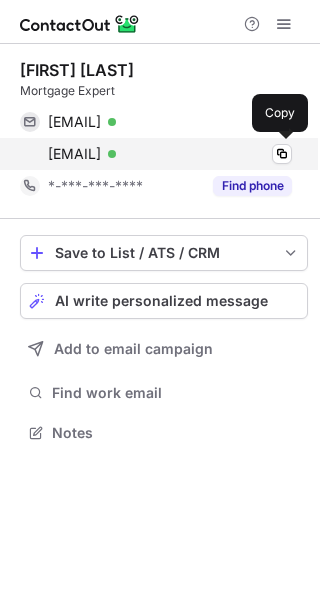 click on "salvatore.marsala@feyn.ch" at bounding box center (74, 154) 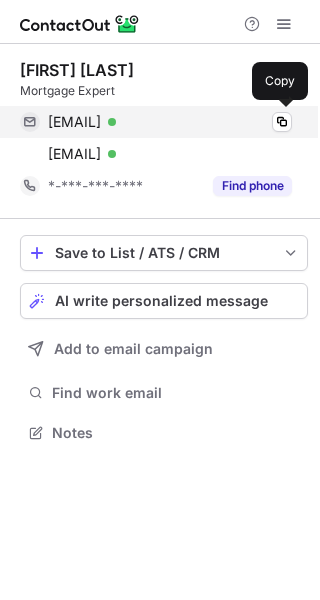 click on "marsalasalvatore@hotmail.com Verified Copy" at bounding box center [156, 122] 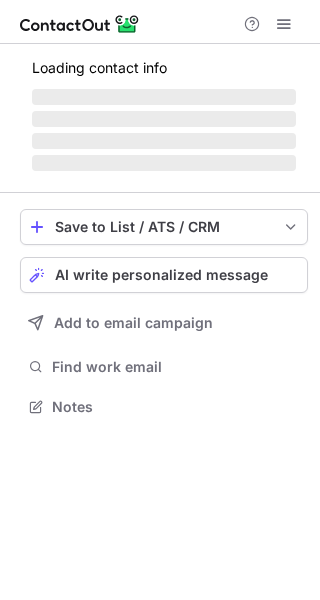 scroll, scrollTop: 0, scrollLeft: 0, axis: both 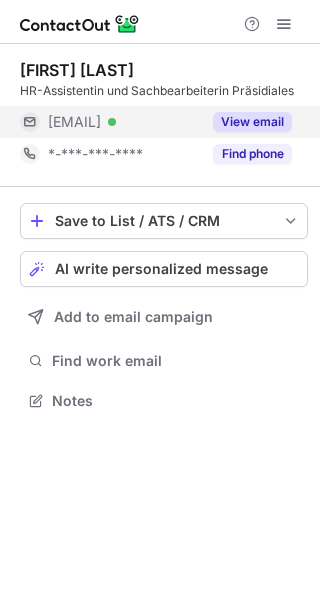 click on "View email" at bounding box center (252, 122) 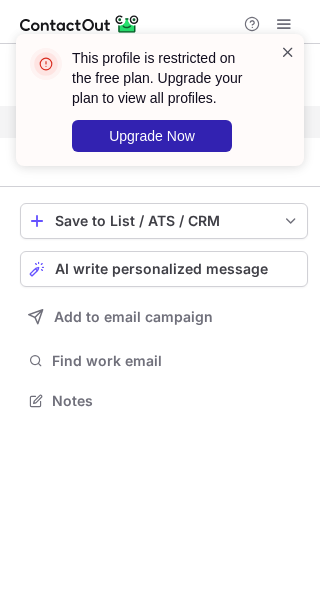 click at bounding box center [288, 52] 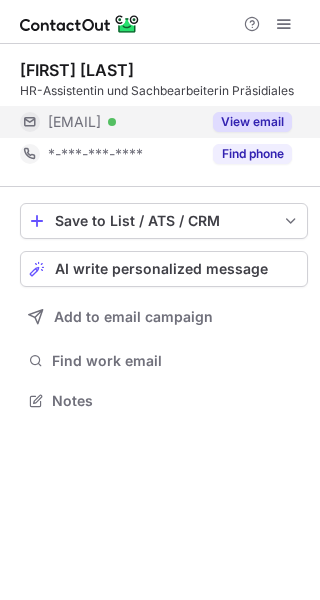 click at bounding box center (284, 24) 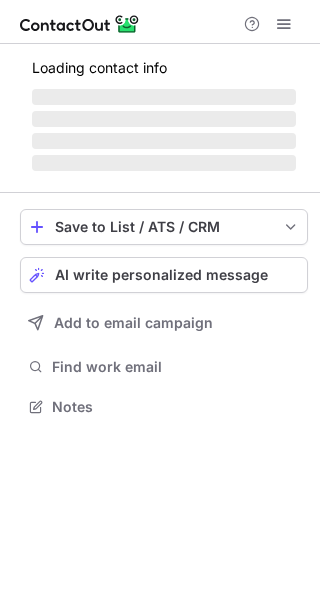 scroll, scrollTop: 0, scrollLeft: 0, axis: both 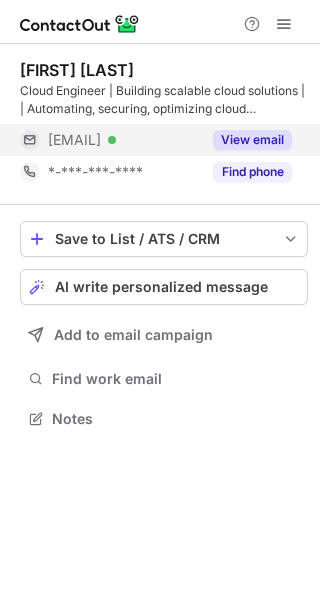 click on "***@vertec.com Verified" at bounding box center [110, 140] 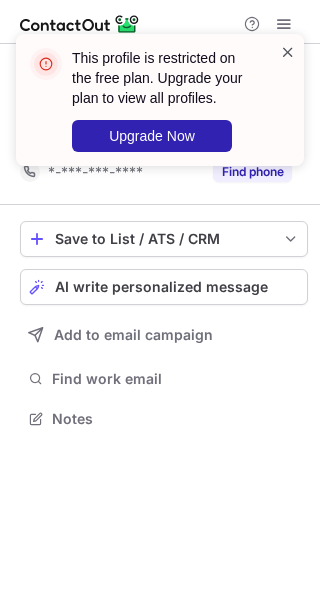 click at bounding box center (288, 52) 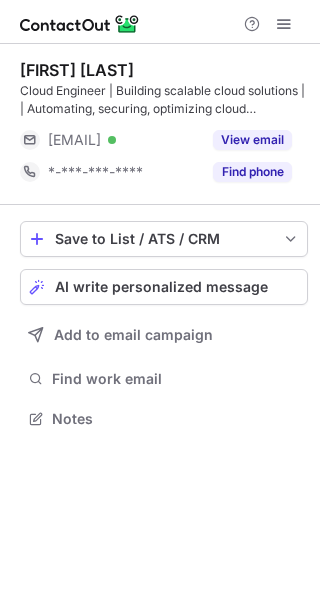 click on "This profile is restricted on the free plan. Upgrade your plan to view all profiles. Upgrade Now" at bounding box center (160, 34) 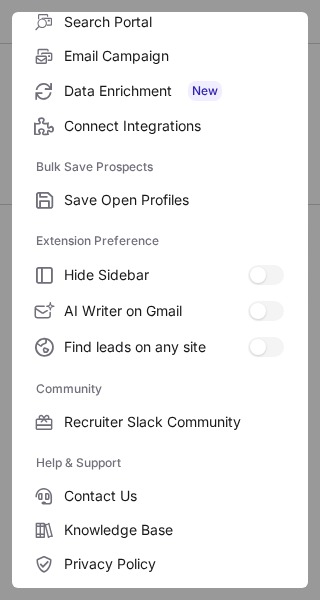 scroll, scrollTop: 268, scrollLeft: 0, axis: vertical 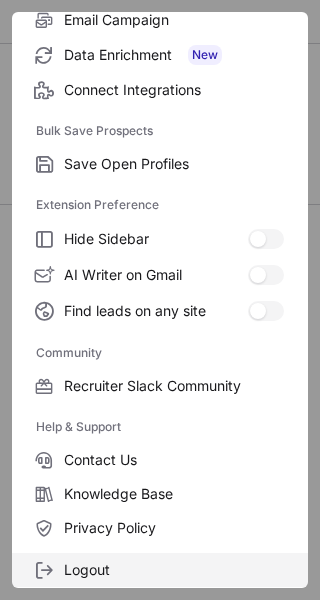 click on "Logout" at bounding box center [174, 164] 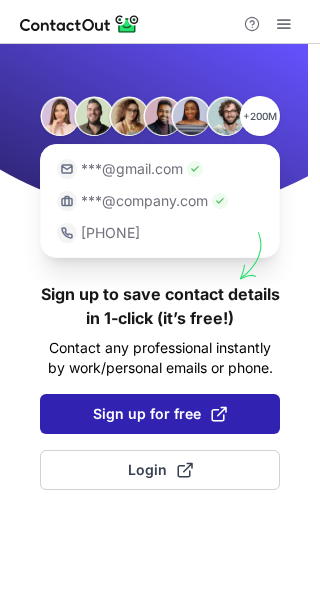 click on "Sign up for free" at bounding box center [160, 414] 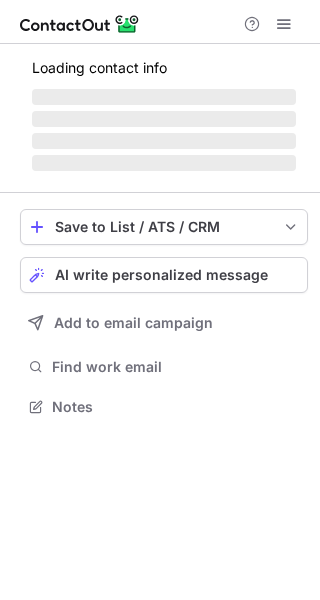 scroll, scrollTop: 0, scrollLeft: 0, axis: both 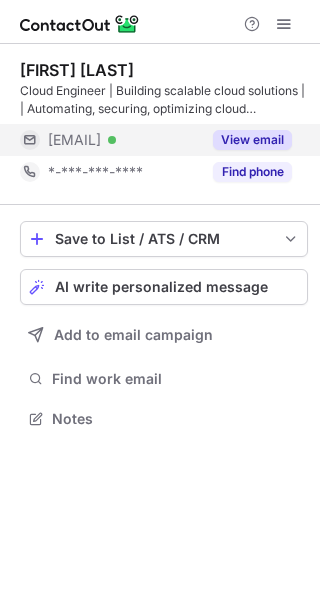 click on "View email" at bounding box center (252, 140) 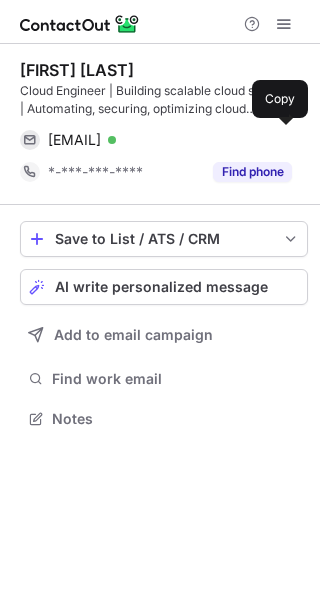 click on "marius.schaffner@vertec.com" at bounding box center [74, 140] 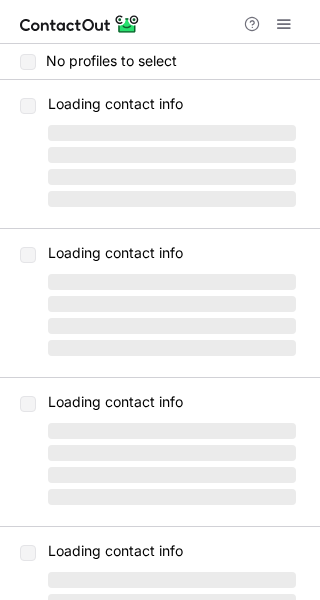 scroll, scrollTop: 0, scrollLeft: 0, axis: both 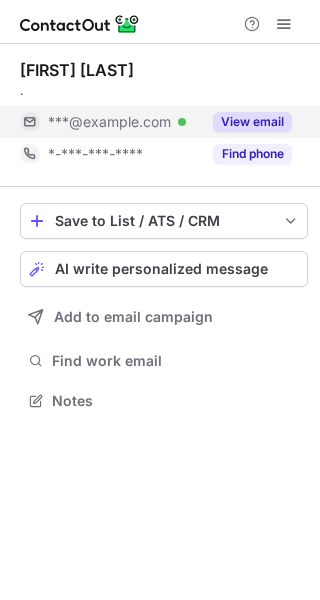 click on "***@newyorker.de Verified" at bounding box center (124, 122) 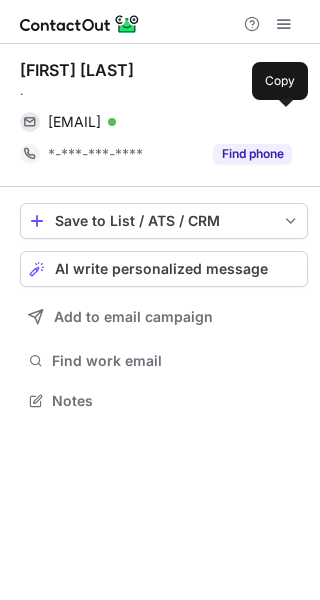 click on "dmarkmann@newyorker.de" at bounding box center [74, 122] 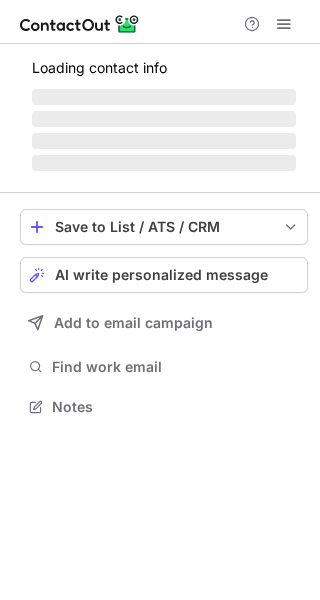 scroll, scrollTop: 0, scrollLeft: 0, axis: both 